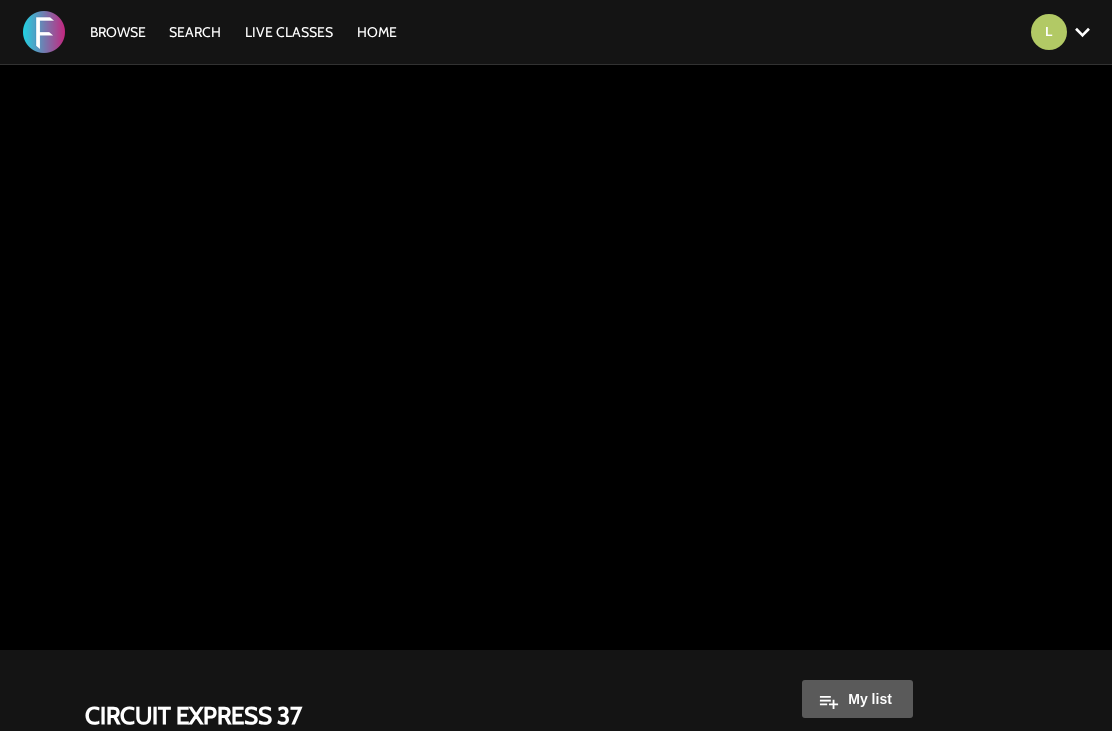 scroll, scrollTop: 383, scrollLeft: 0, axis: vertical 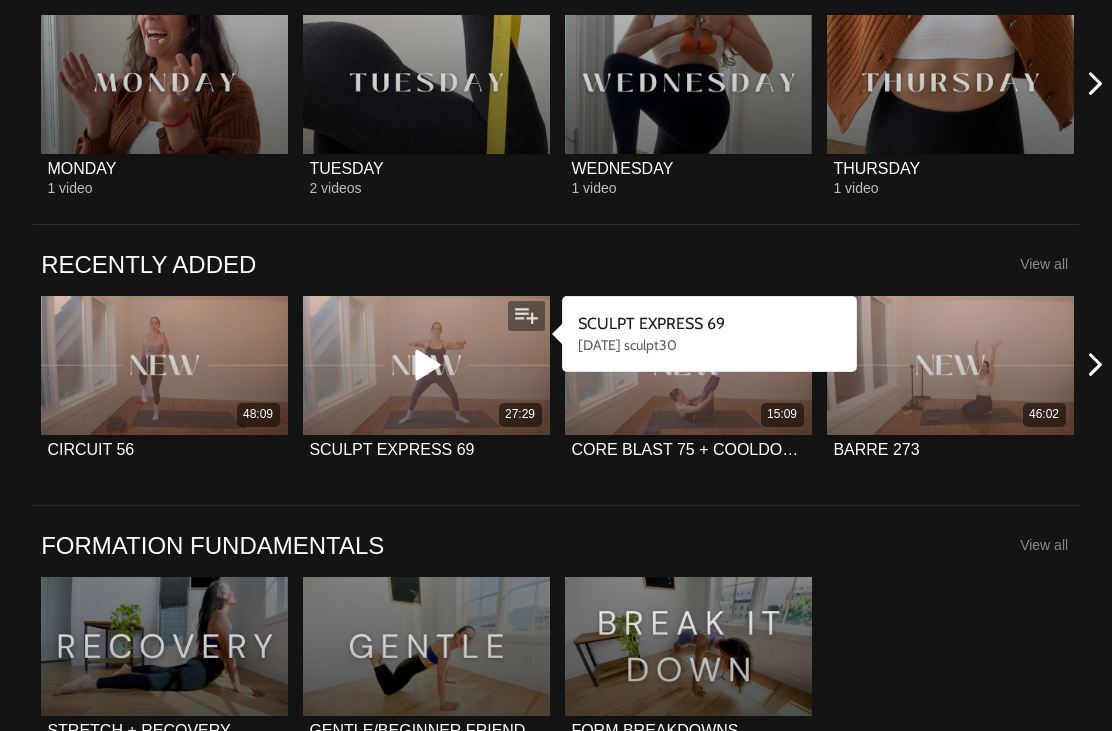click at bounding box center (426, 365) 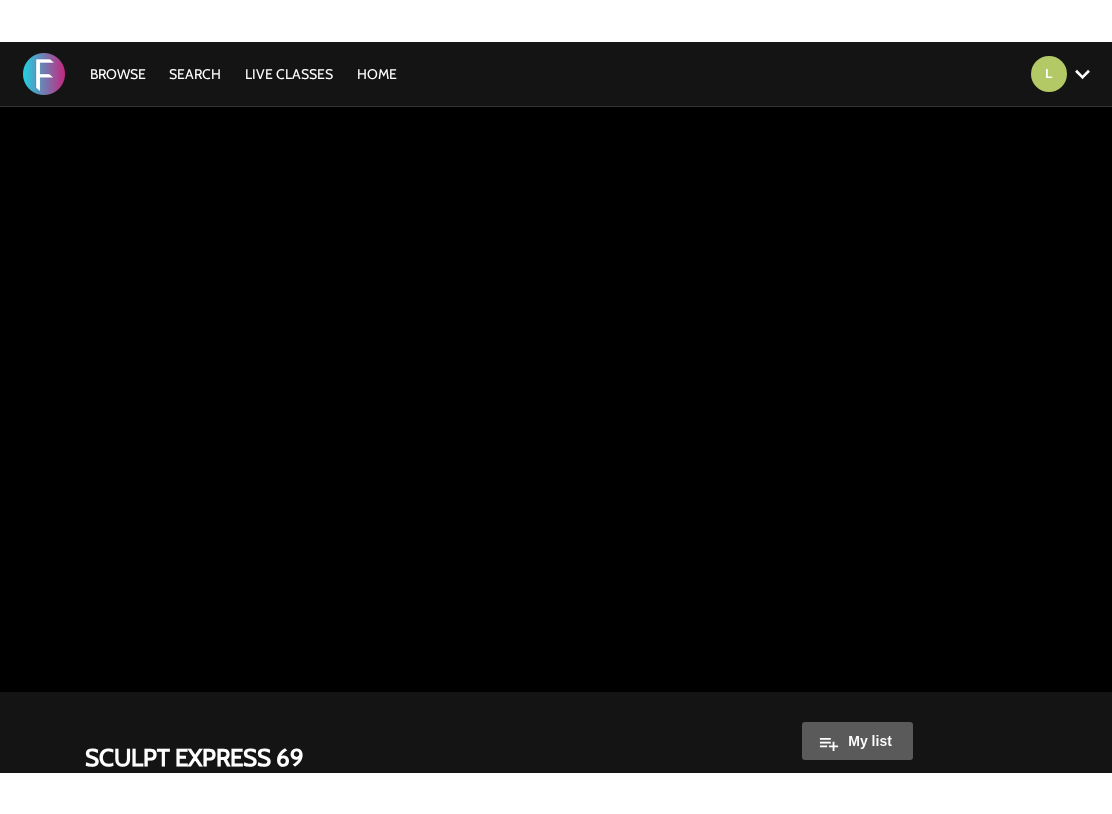 scroll, scrollTop: 0, scrollLeft: 0, axis: both 